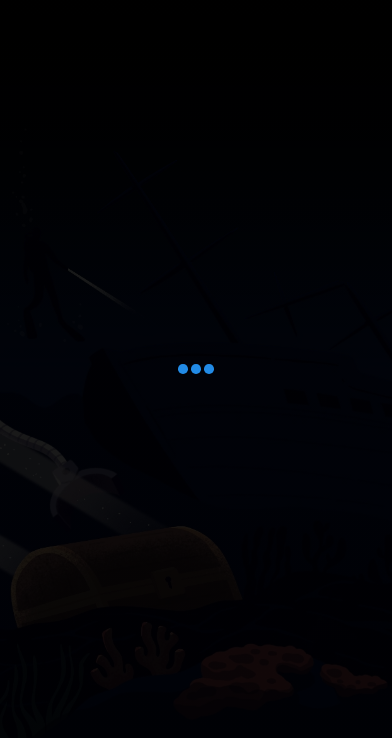 scroll, scrollTop: 0, scrollLeft: 0, axis: both 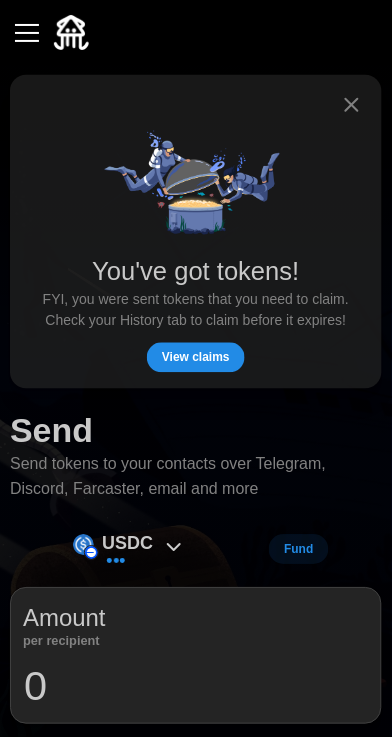 click at bounding box center [27, 33] 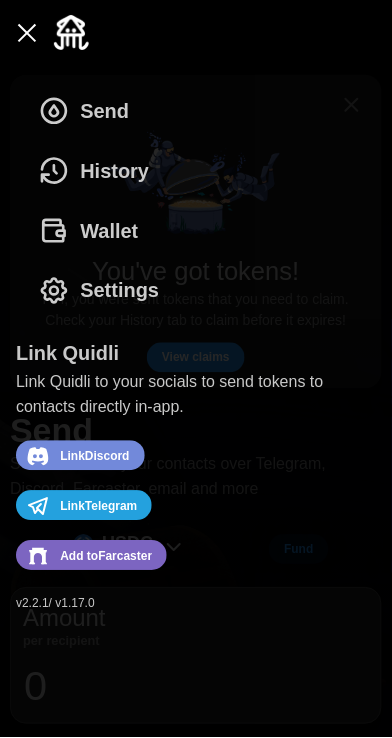click on "Send History Wallet Settings Link Quidli Link Quidli to your socials to send tokens to contacts directly in-app. Link Discord Link Telegram Add to Farcaster v 2.2.1 / v 1.17.0" at bounding box center [196, 401] 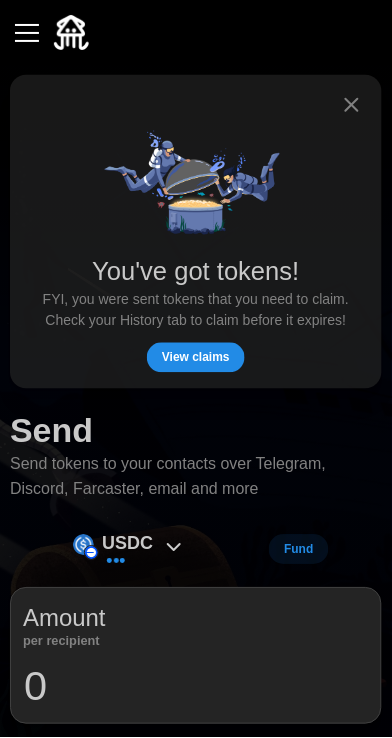 click on "View claims" at bounding box center [196, 358] 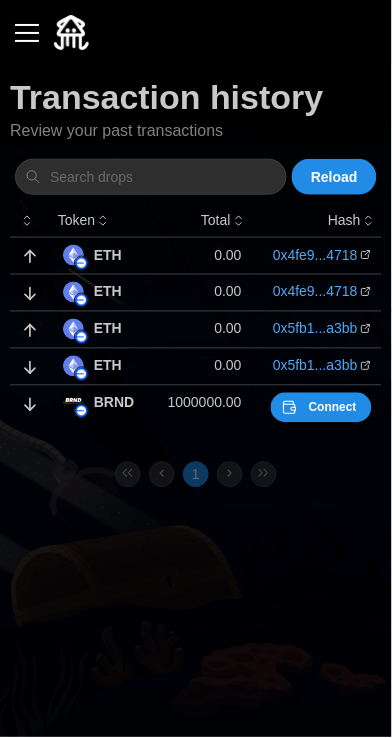 click on "Connect" at bounding box center [333, 408] 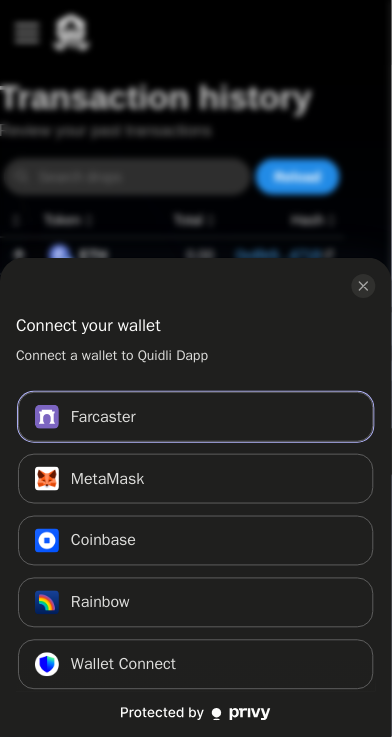 click on "Farcaster Connect" at bounding box center [196, 417] 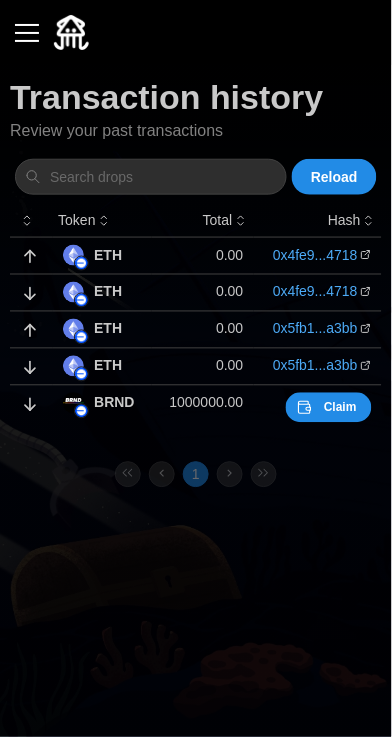 click on "Claim" at bounding box center (340, 408) 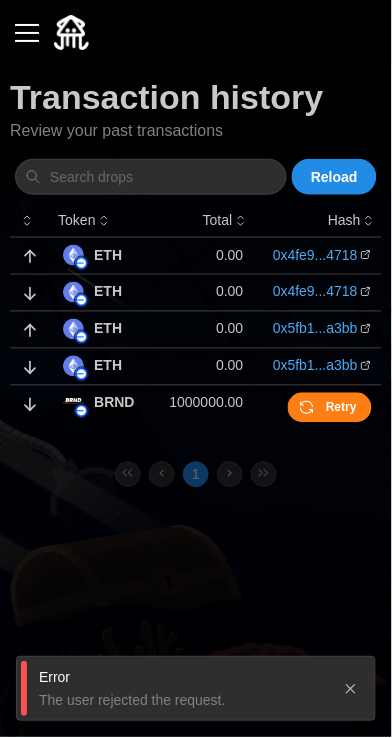 click on "Retry" at bounding box center (341, 408) 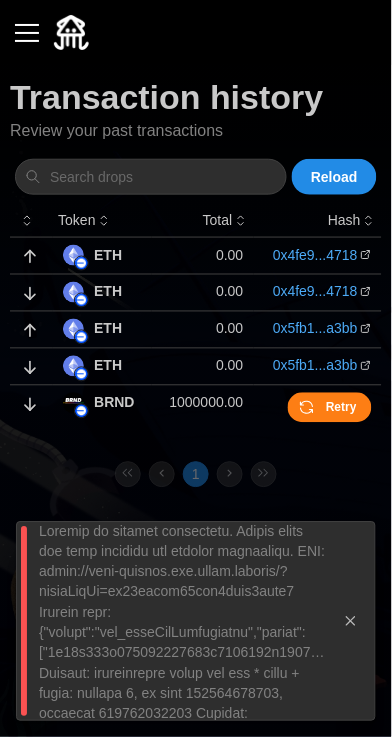 click at bounding box center (351, 622) 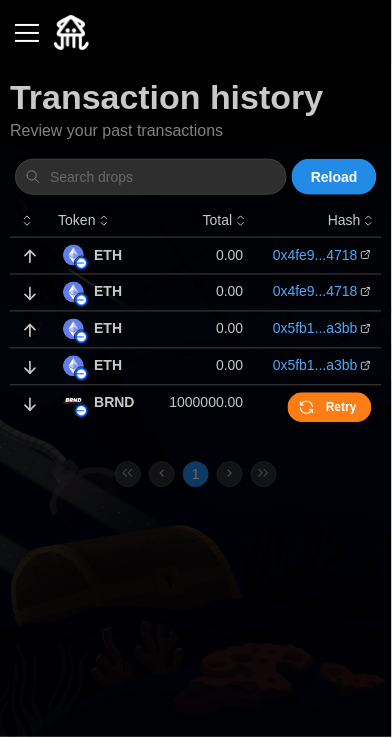 click at bounding box center [27, 33] 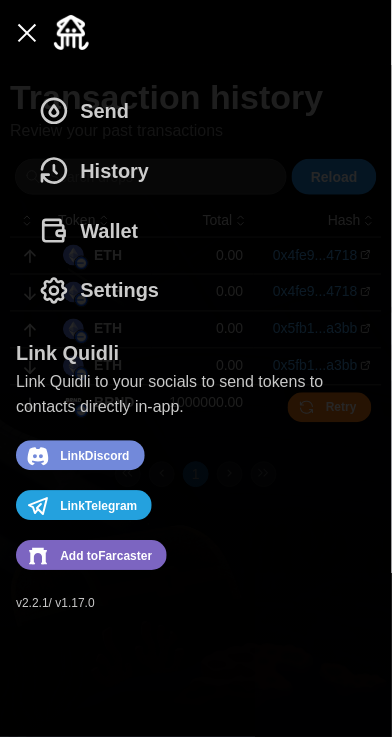click on "Wallet" at bounding box center [109, 231] 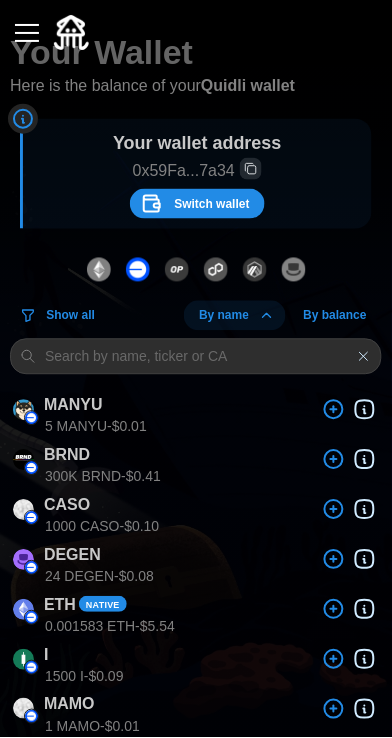 scroll, scrollTop: 41, scrollLeft: 0, axis: vertical 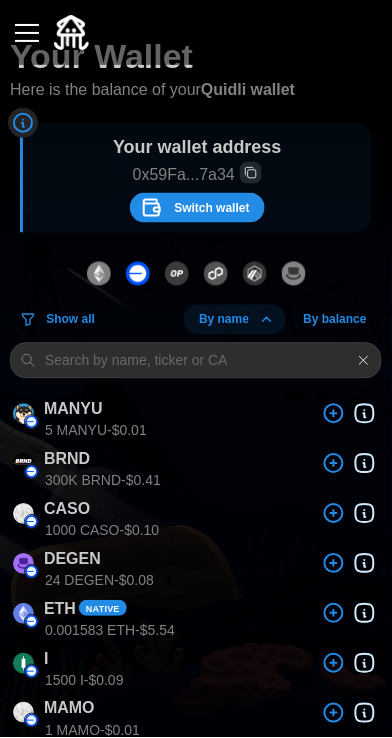 click on "Switch wallet" at bounding box center [211, 208] 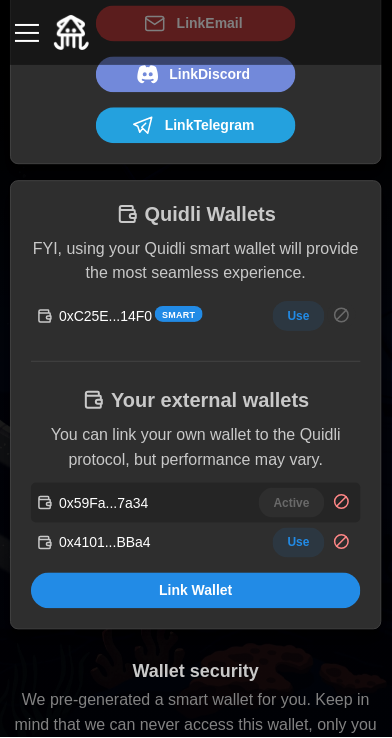 scroll, scrollTop: 277, scrollLeft: 0, axis: vertical 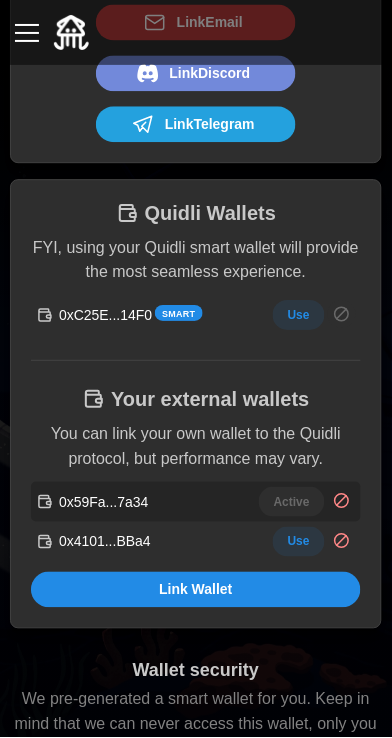 click on "Smart" at bounding box center (178, 314) 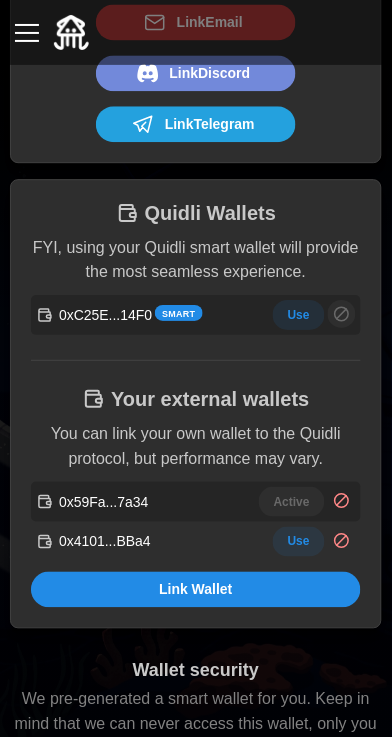 click on "Smart" at bounding box center (178, 314) 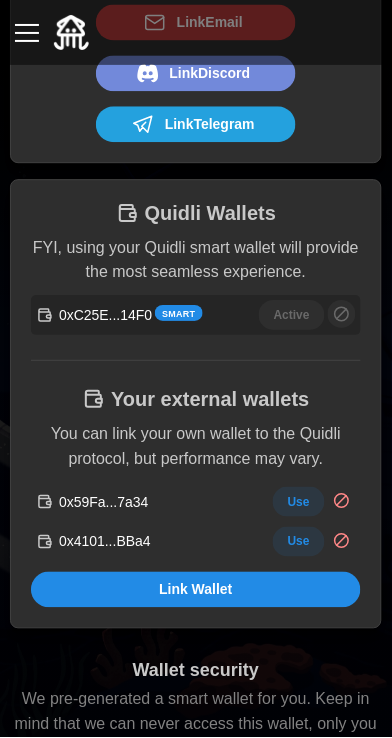 scroll, scrollTop: 0, scrollLeft: 0, axis: both 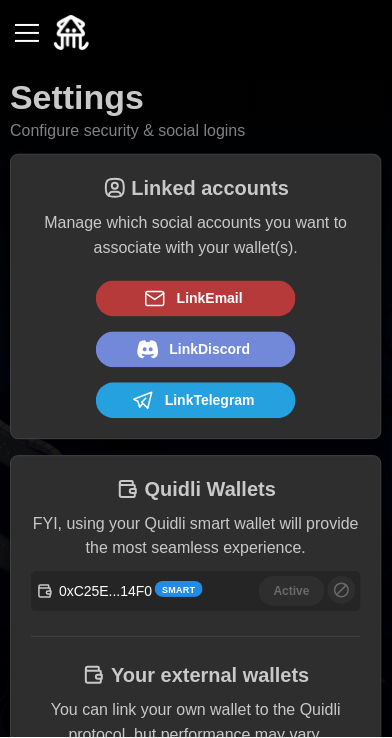 click at bounding box center (27, 33) 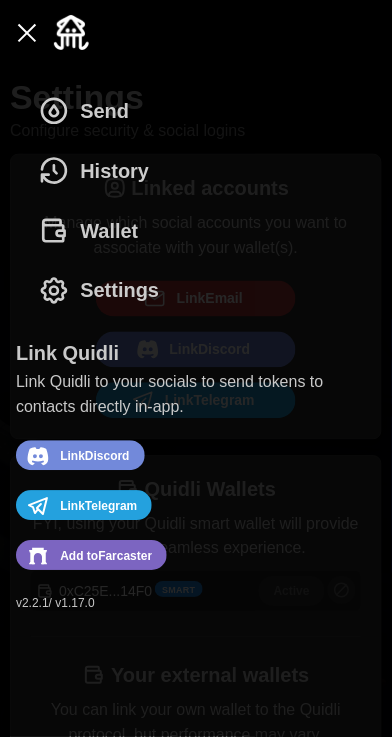 click on "History" at bounding box center [114, 171] 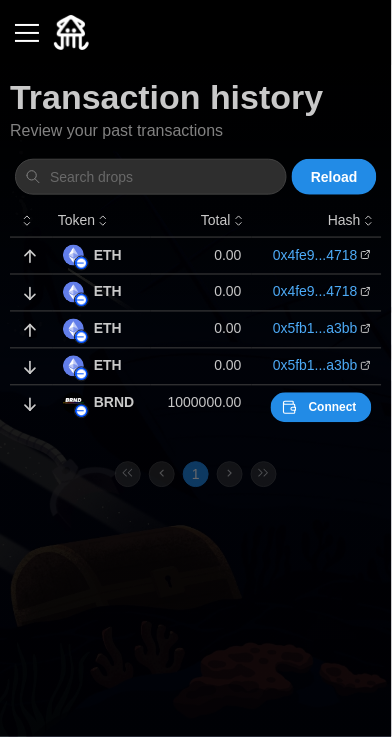 click on "Connect" at bounding box center [333, 408] 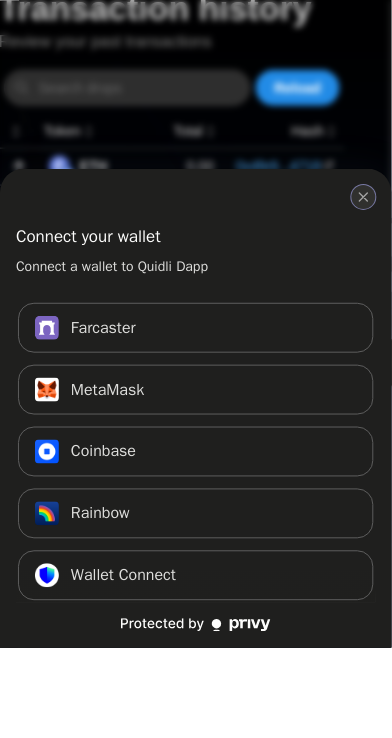 click 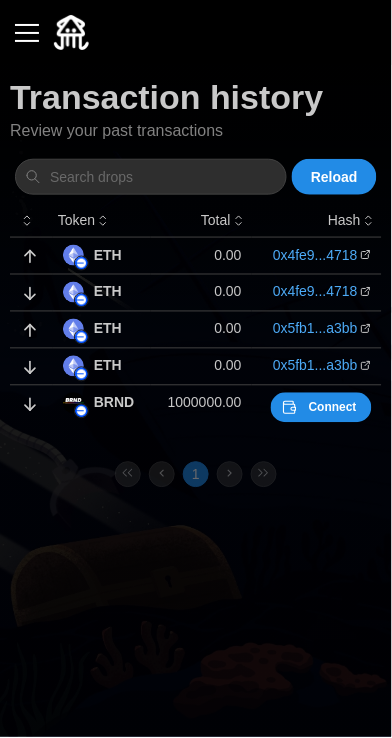 click on "Reload" at bounding box center (334, 177) 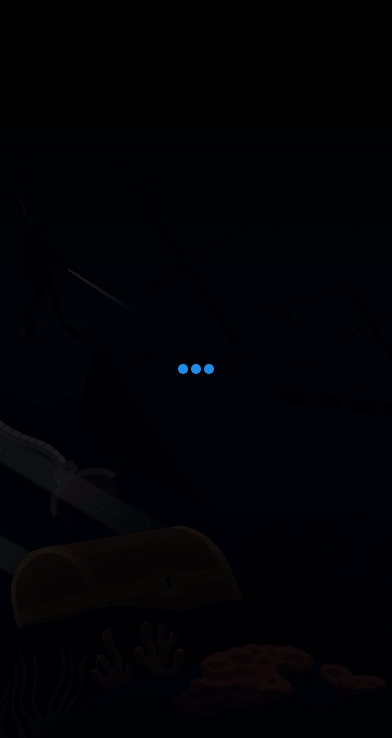 scroll, scrollTop: 0, scrollLeft: 0, axis: both 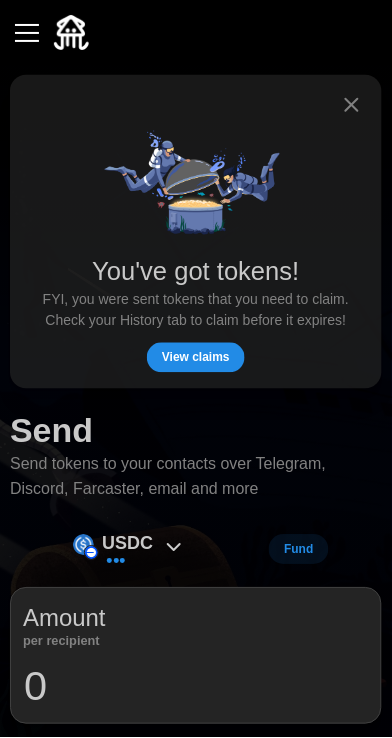 click on "View claims" at bounding box center (196, 358) 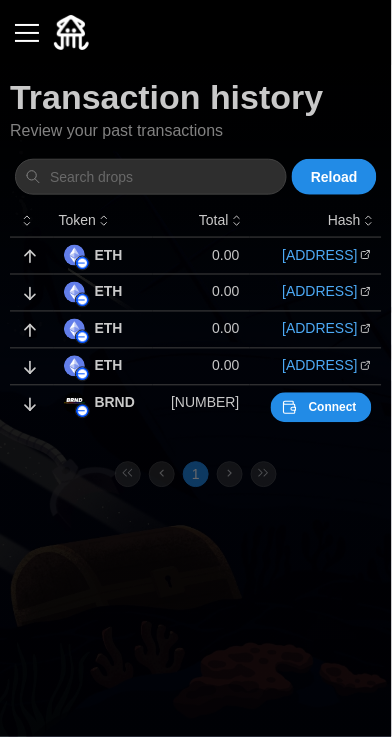 click on "Connect" at bounding box center [333, 408] 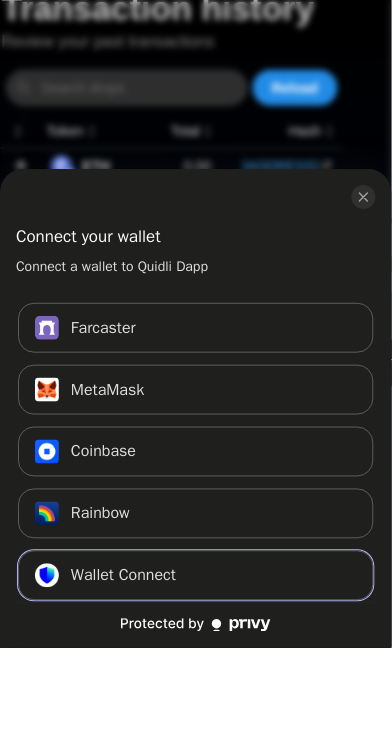 click on "Wallet Connect Connect" at bounding box center [196, 665] 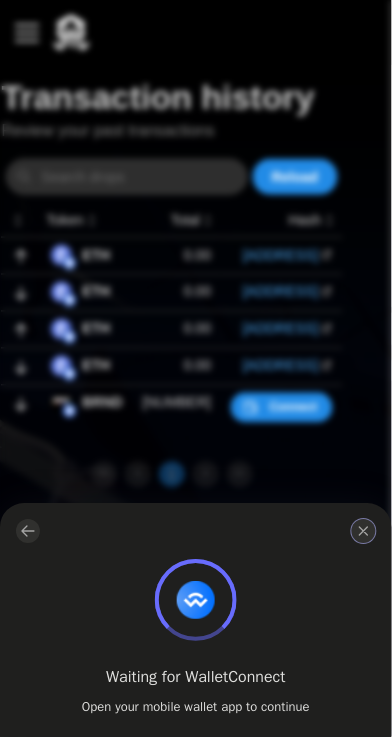 click 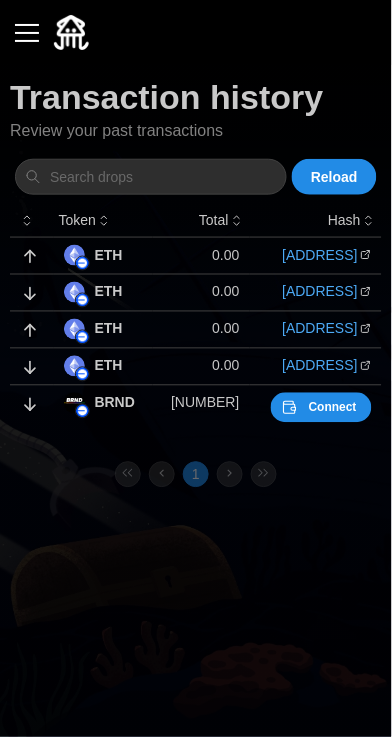 click on "Connect" at bounding box center [333, 408] 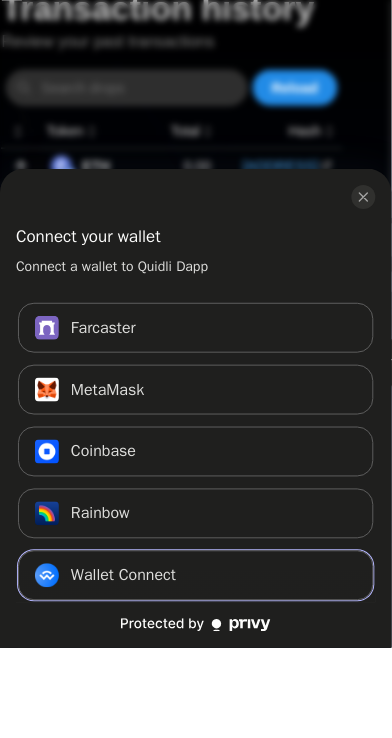 click on "Wallet Connect Connect" at bounding box center (196, 665) 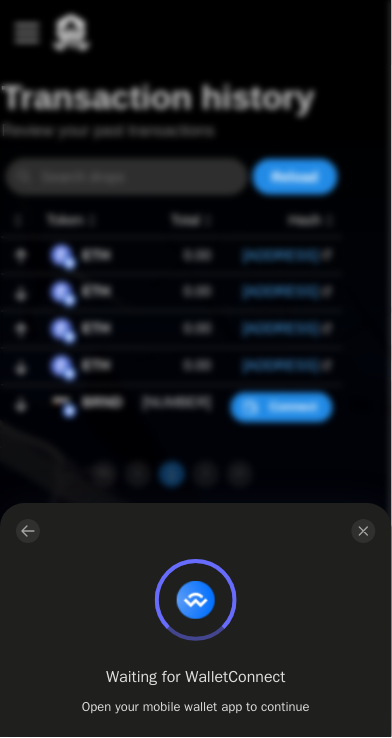 click at bounding box center [196, 601] 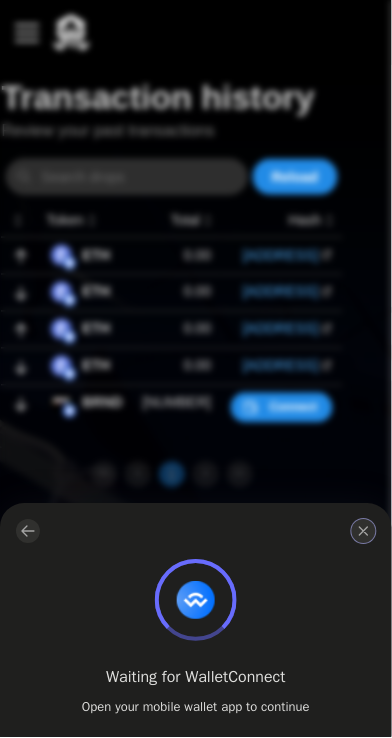 click 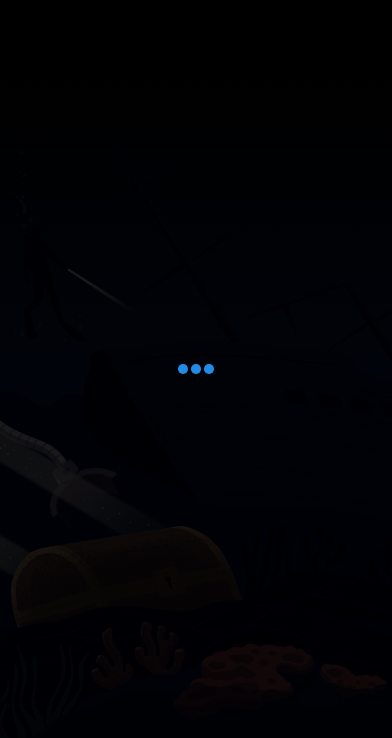 scroll, scrollTop: 0, scrollLeft: 0, axis: both 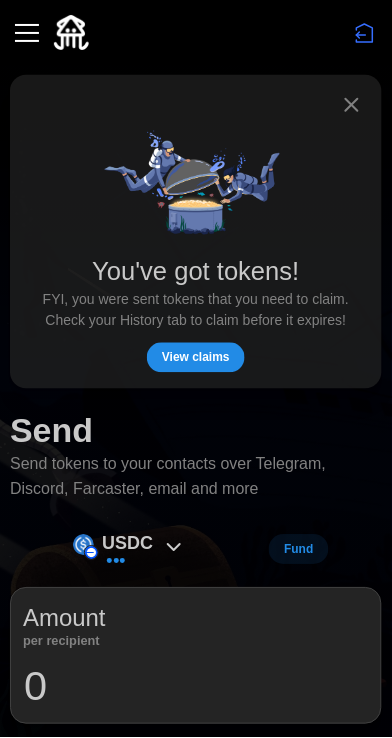 click at bounding box center [27, 33] 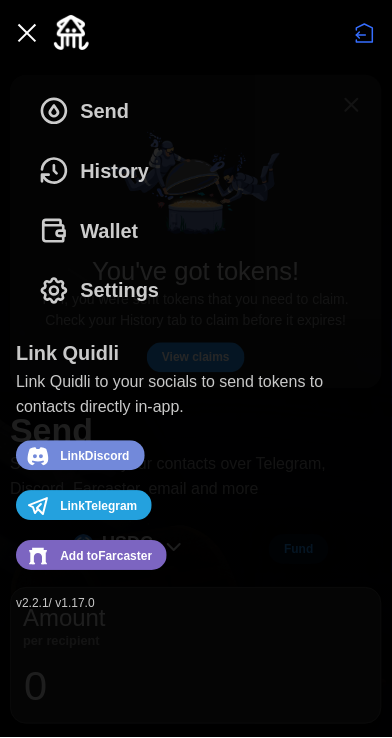 click on "Wallet" at bounding box center (109, 231) 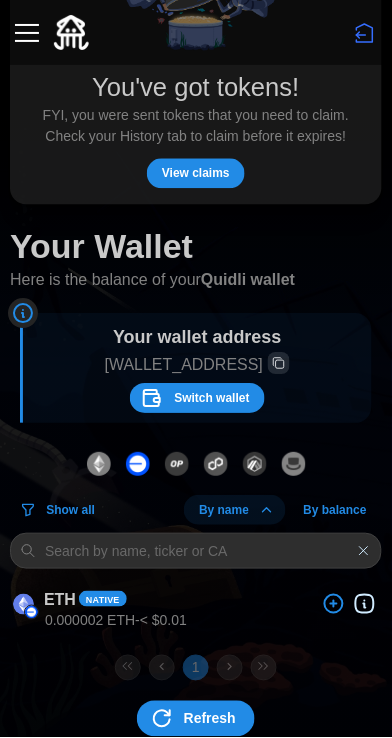 scroll, scrollTop: 212, scrollLeft: 0, axis: vertical 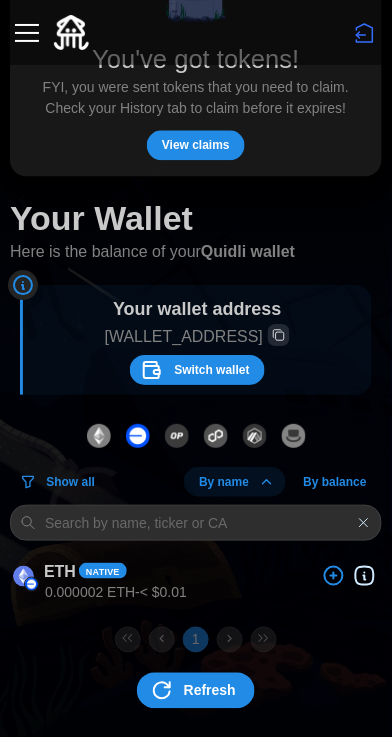 click on "Switch wallet" at bounding box center [211, 371] 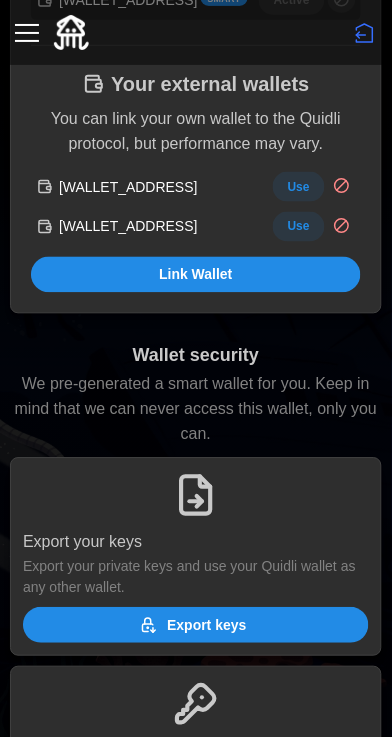 scroll, scrollTop: 592, scrollLeft: 0, axis: vertical 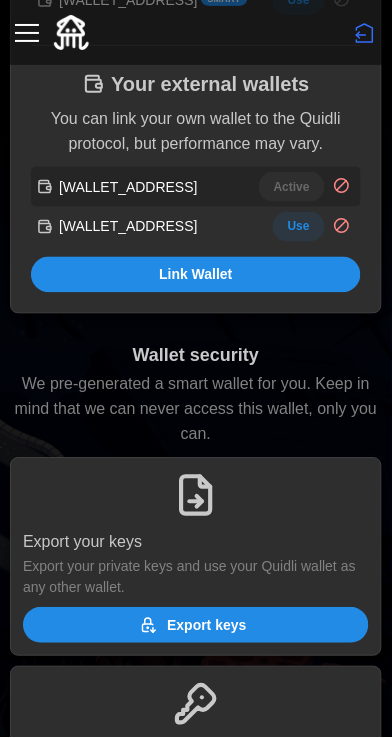 click at bounding box center [27, 33] 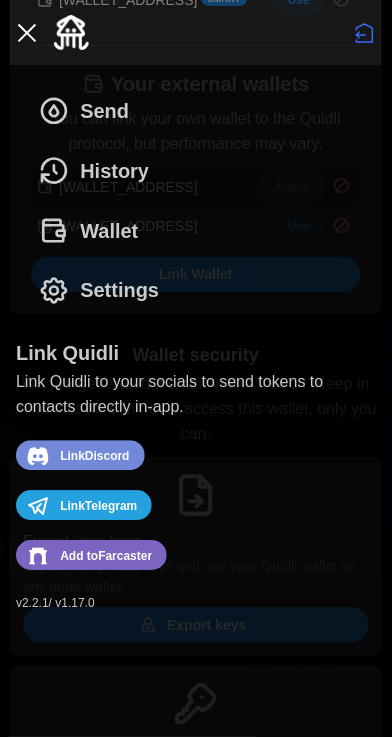 click on "History" at bounding box center [114, 171] 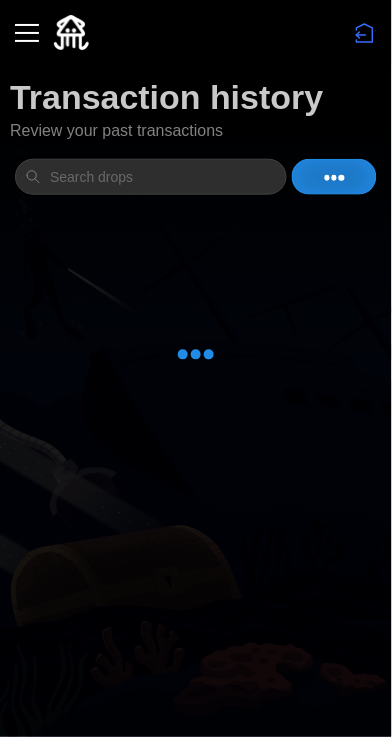 scroll, scrollTop: 0, scrollLeft: 0, axis: both 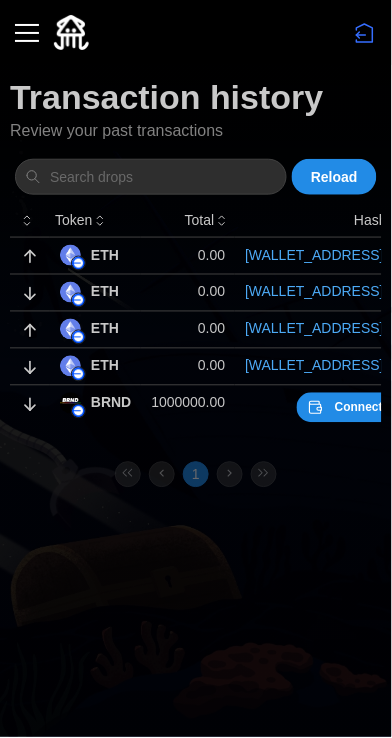 click on "Connect" at bounding box center [359, 408] 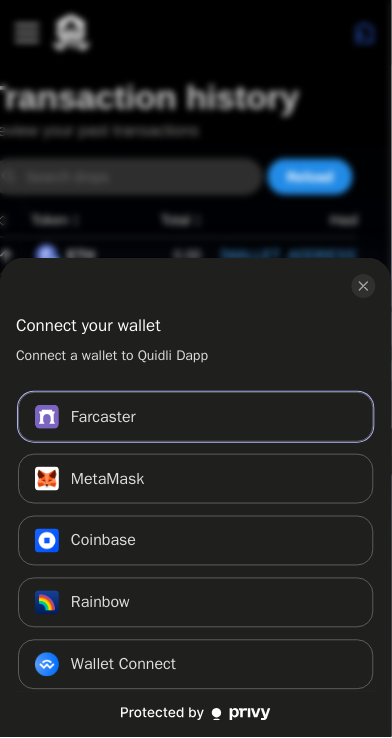 click on "Farcaster Connect" at bounding box center (196, 417) 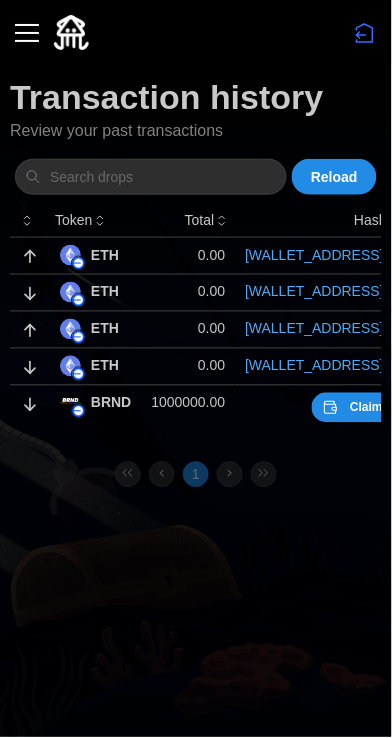click on "Claim" at bounding box center (366, 408) 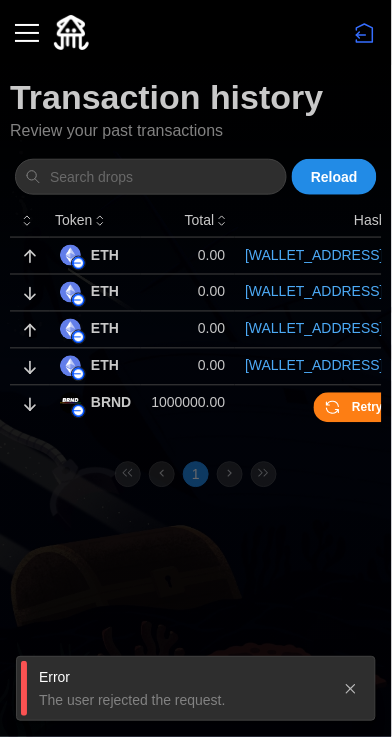 click on "Retry" at bounding box center (367, 408) 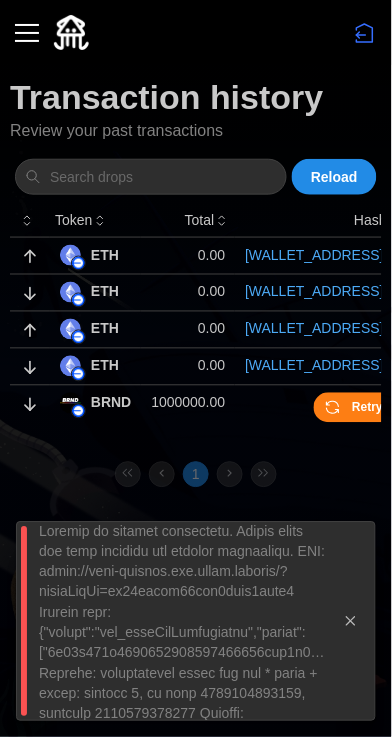click on "Retry" at bounding box center [367, 408] 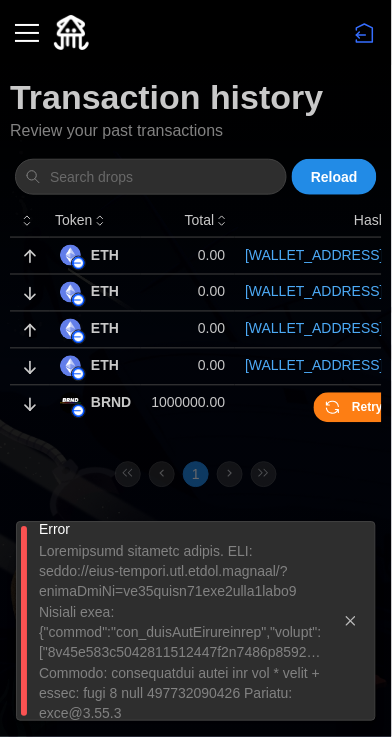 click at bounding box center [351, 622] 